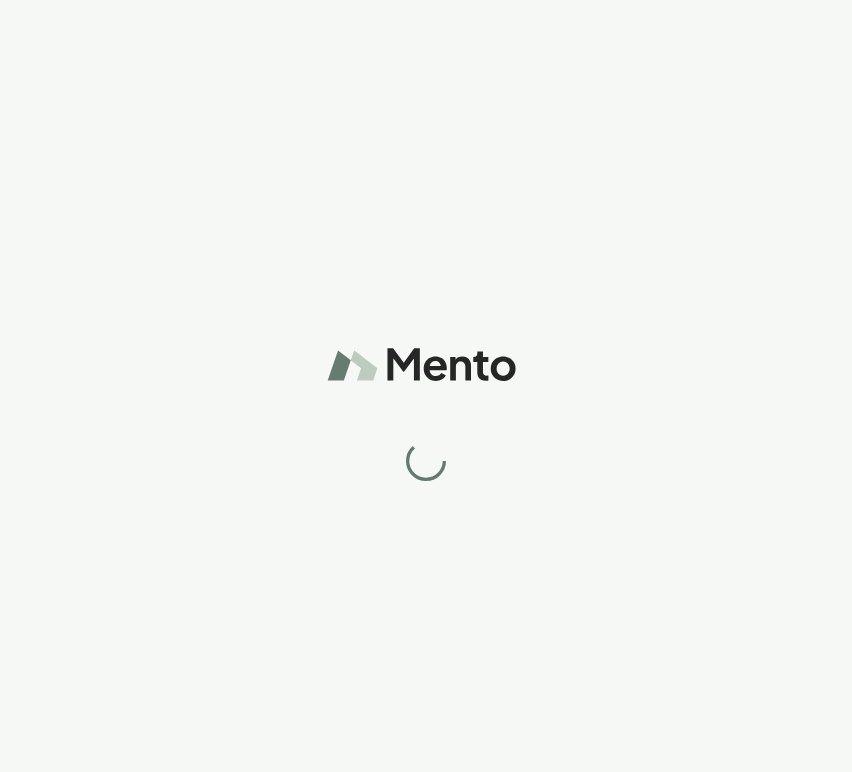 scroll, scrollTop: 0, scrollLeft: 0, axis: both 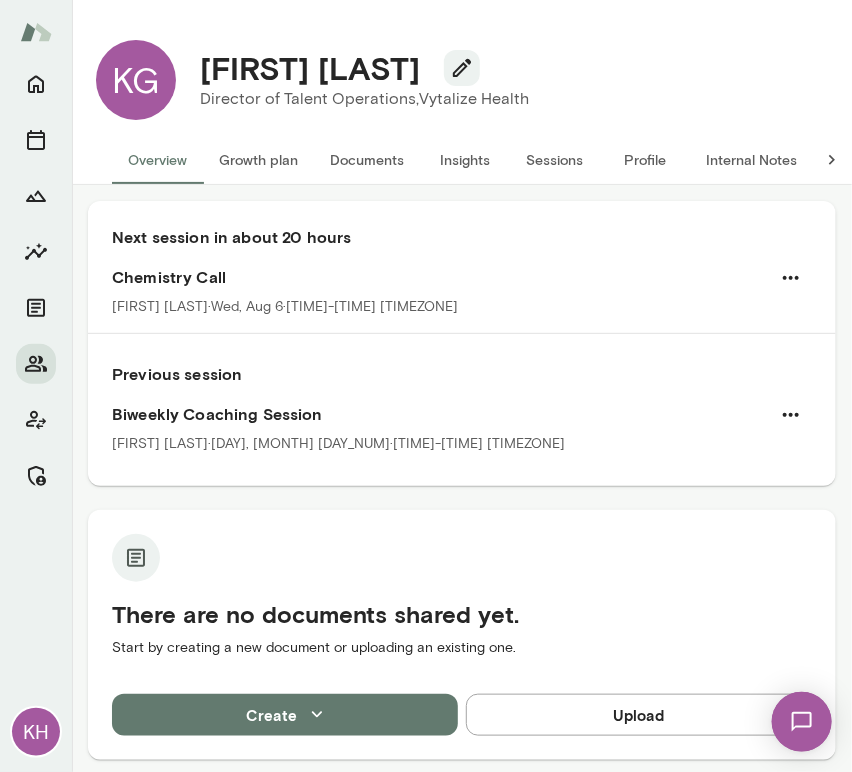 click on "Sessions" at bounding box center (555, 160) 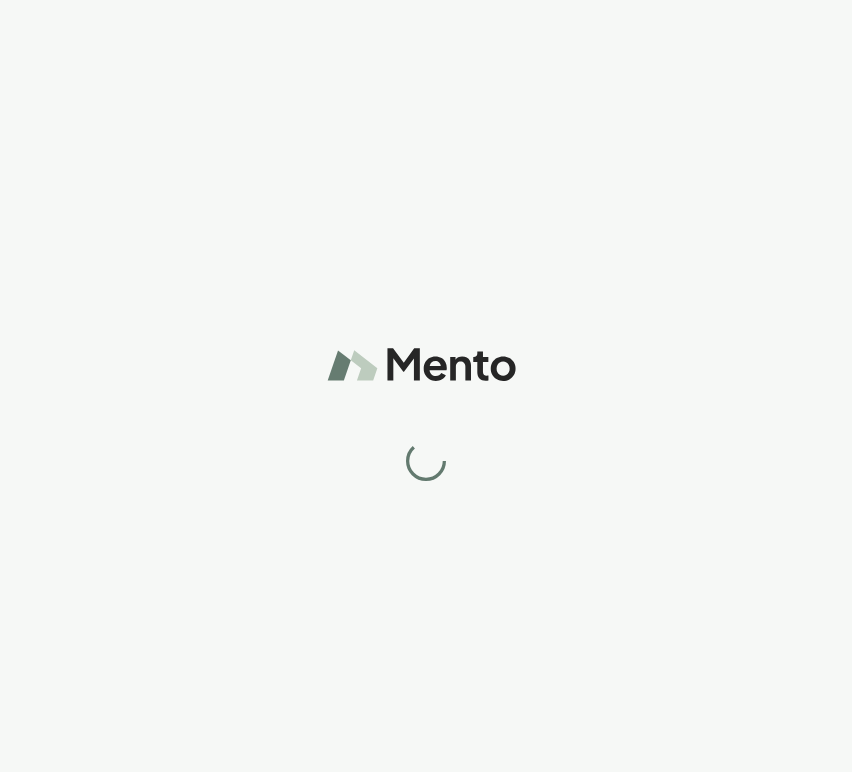 scroll, scrollTop: 0, scrollLeft: 0, axis: both 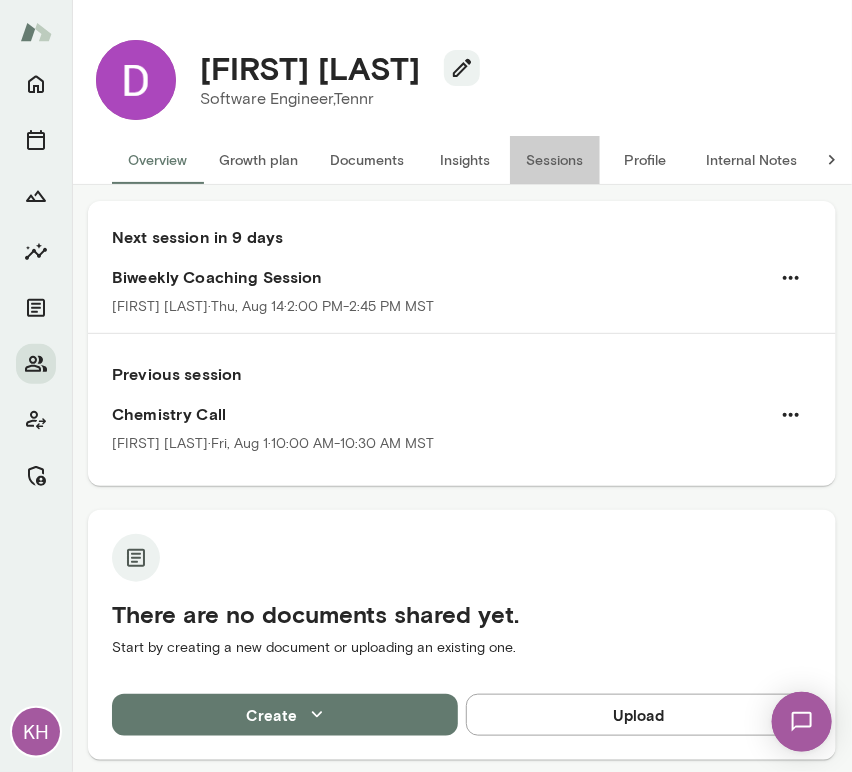 click on "Sessions" at bounding box center [555, 160] 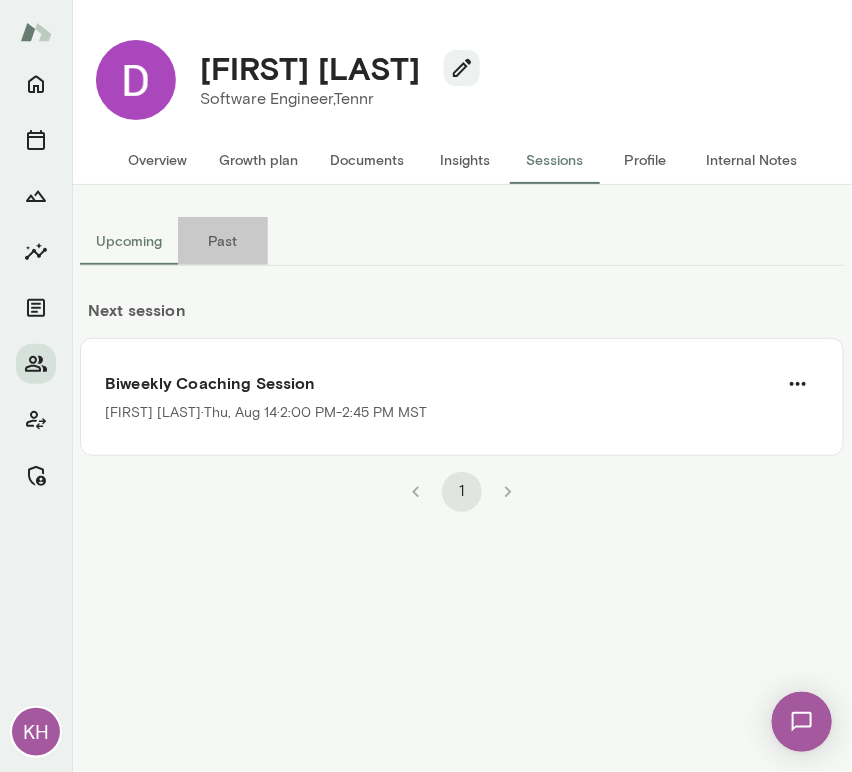 click on "Past" at bounding box center [223, 241] 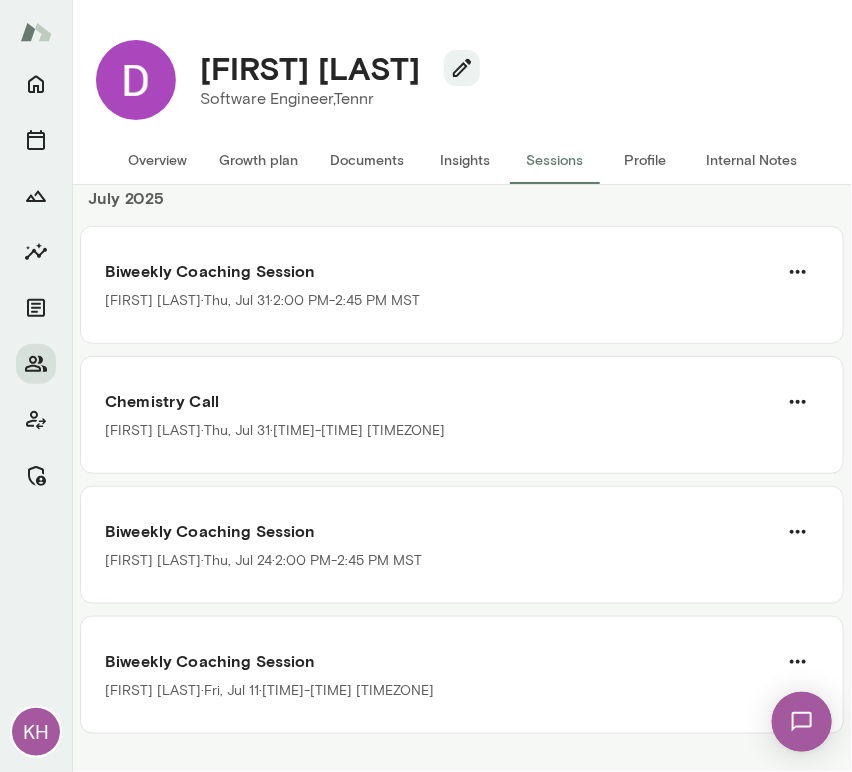 scroll, scrollTop: 303, scrollLeft: 0, axis: vertical 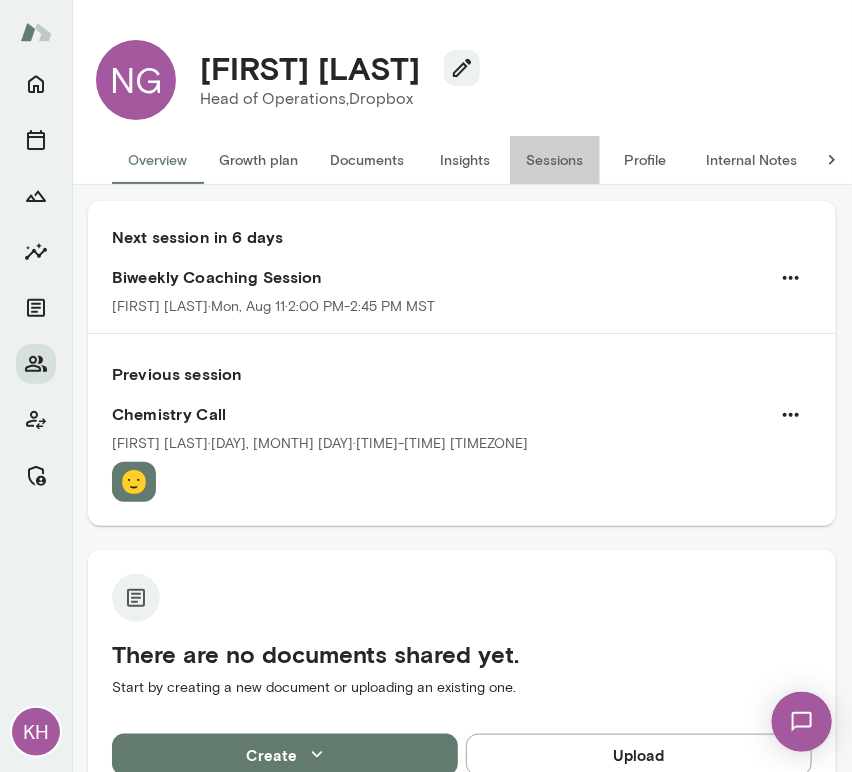 click on "Sessions" at bounding box center [555, 160] 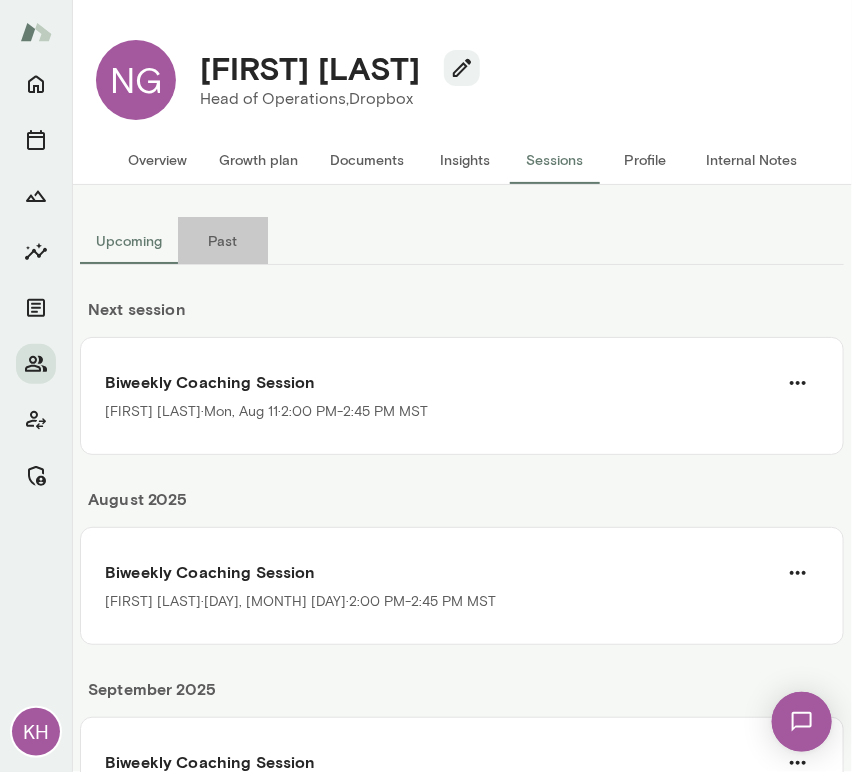 click on "Past" at bounding box center (223, 241) 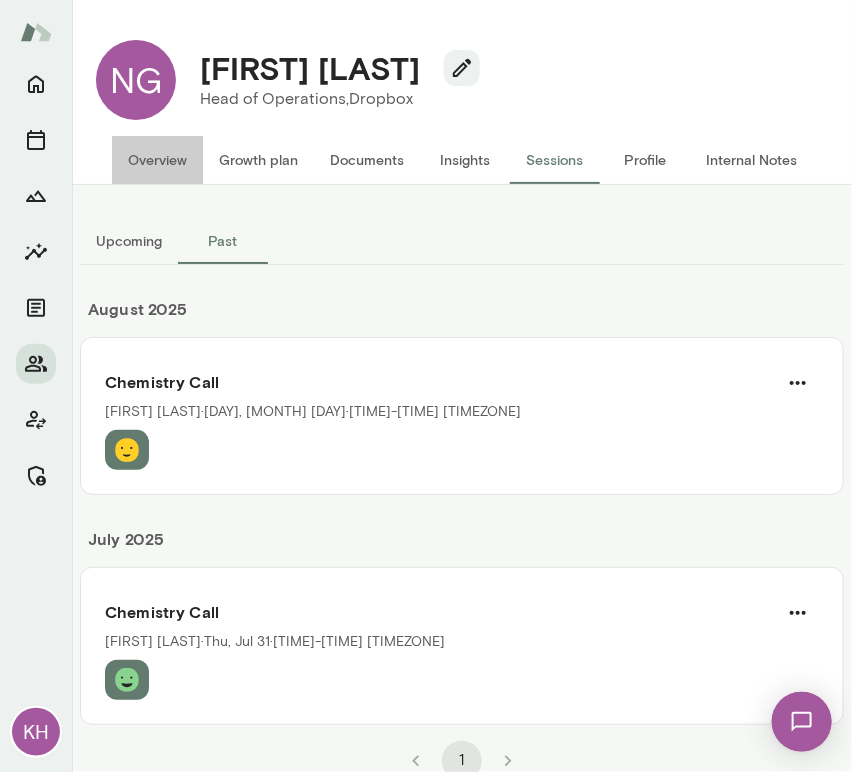 click on "Overview" at bounding box center [157, 160] 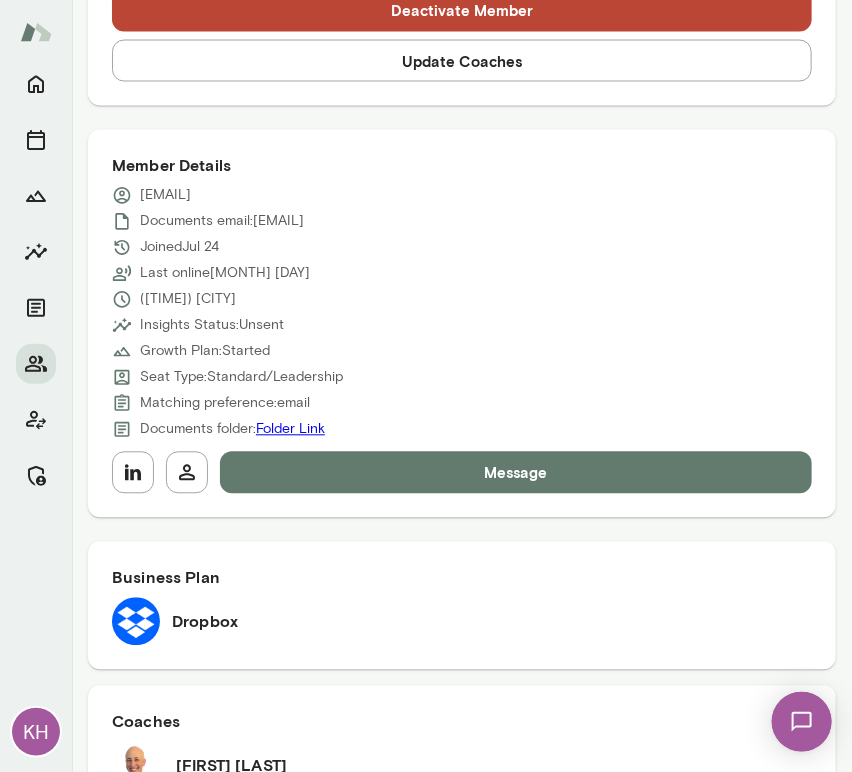 scroll, scrollTop: 880, scrollLeft: 0, axis: vertical 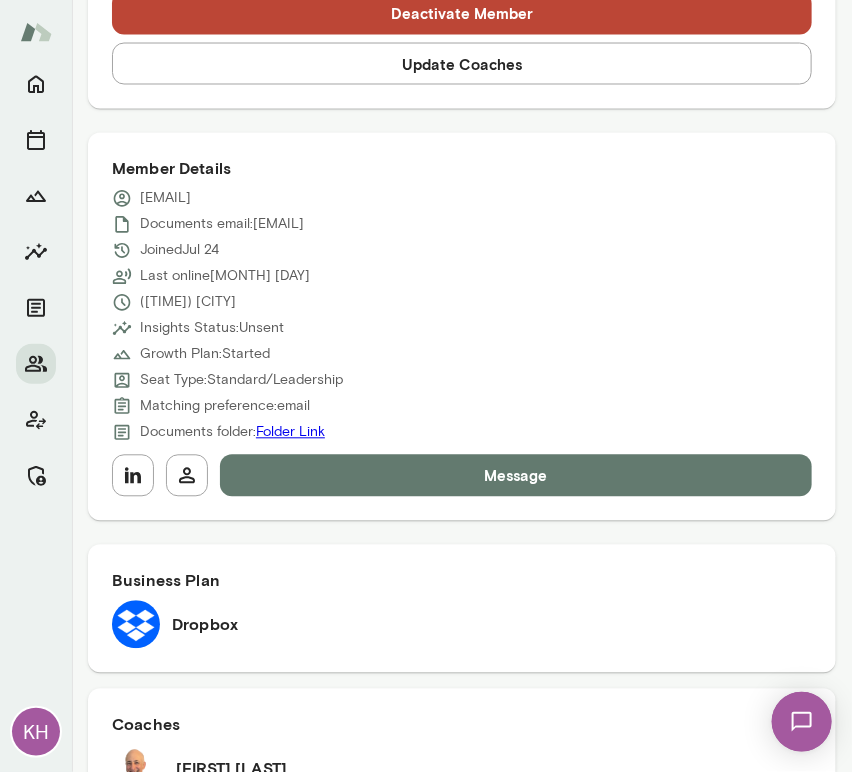 click on "Update Coaches" at bounding box center (462, 64) 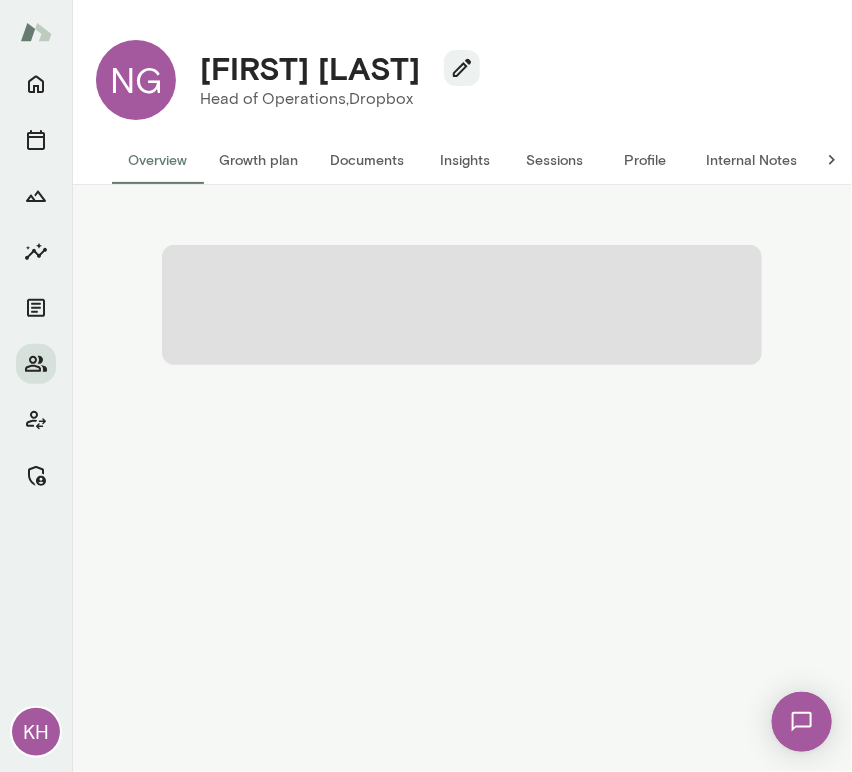scroll, scrollTop: 0, scrollLeft: 0, axis: both 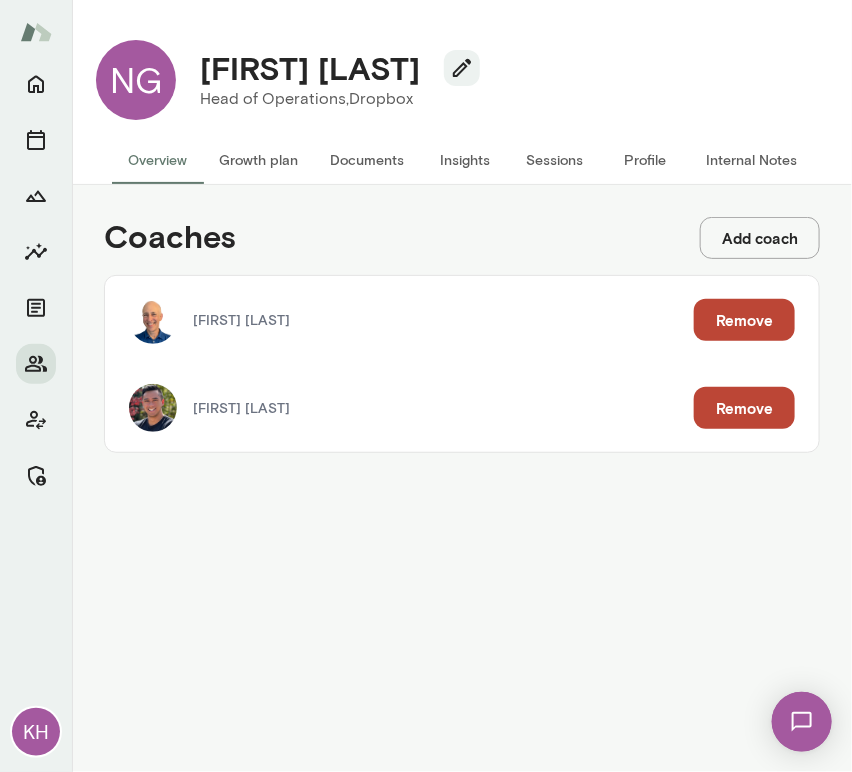 click on "Remove" at bounding box center [744, 408] 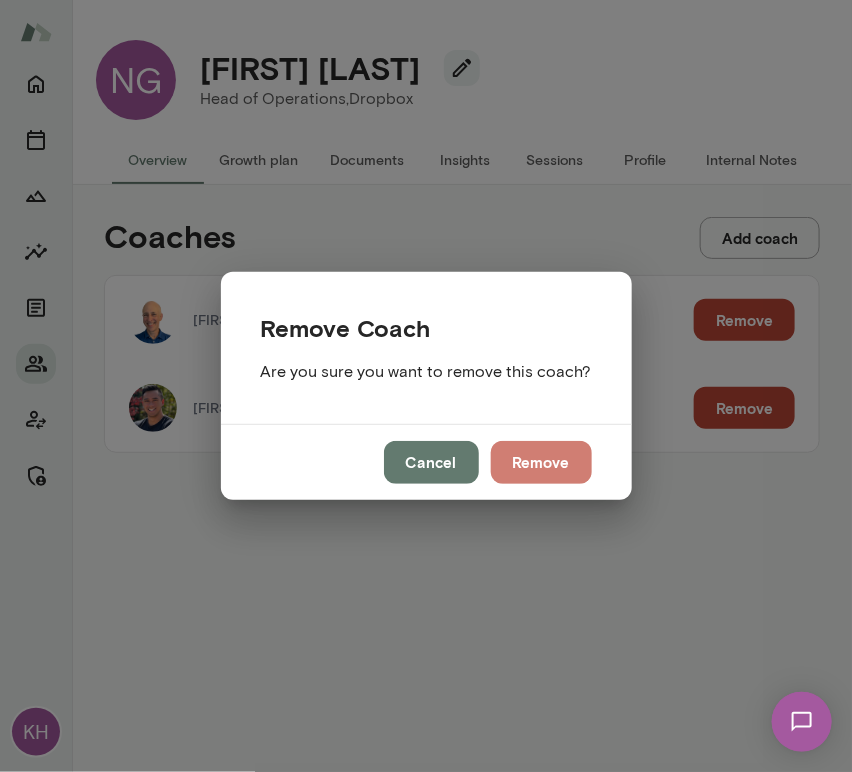 click on "Remove" at bounding box center [541, 462] 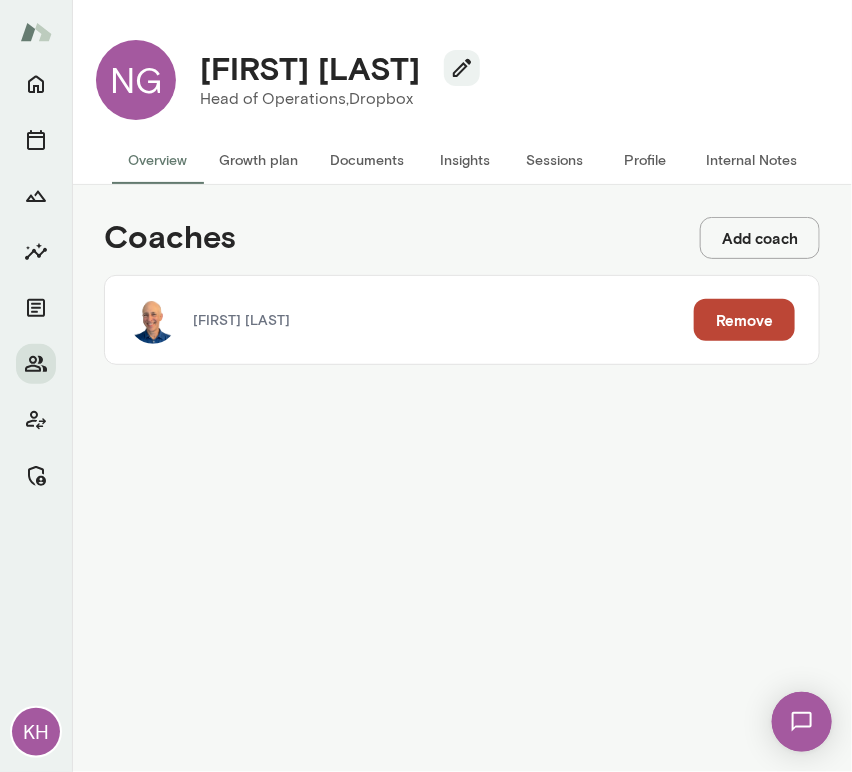 click on "Internal Notes" at bounding box center [751, 160] 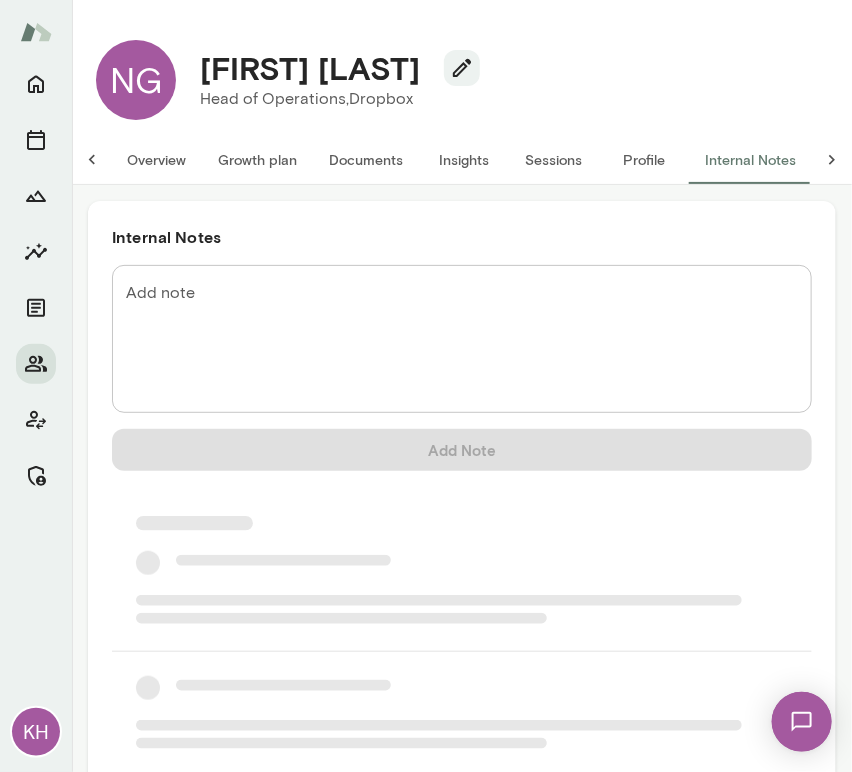scroll, scrollTop: 0, scrollLeft: 16, axis: horizontal 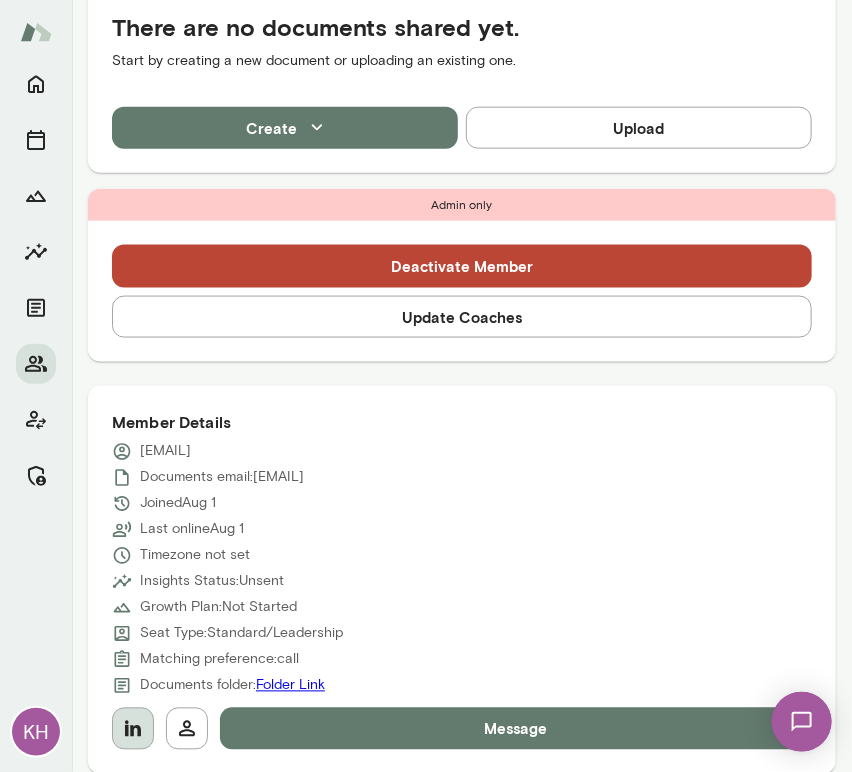 click 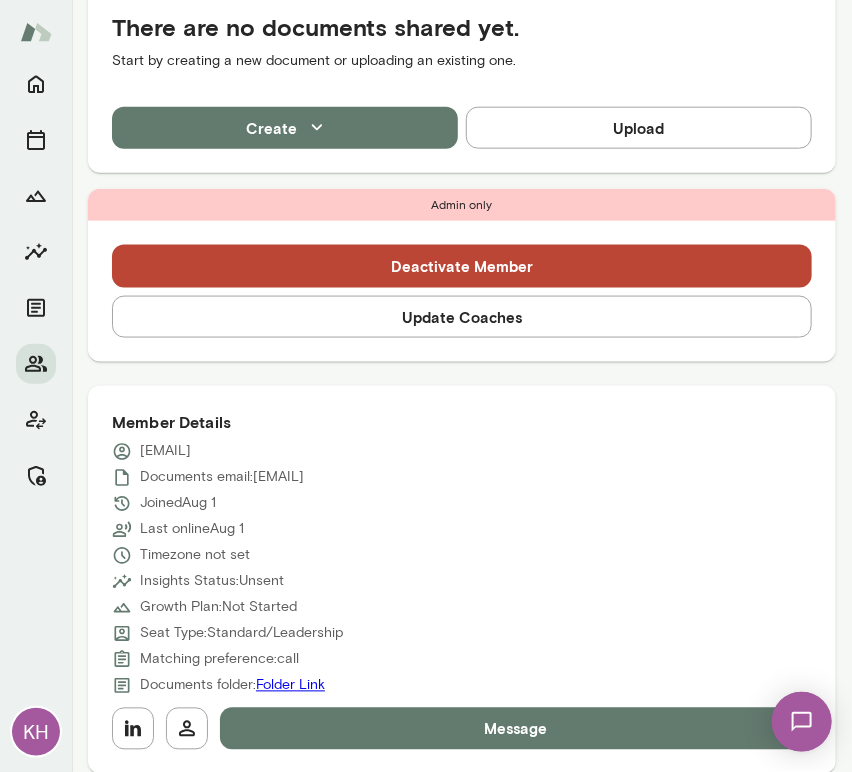 scroll, scrollTop: 0, scrollLeft: 0, axis: both 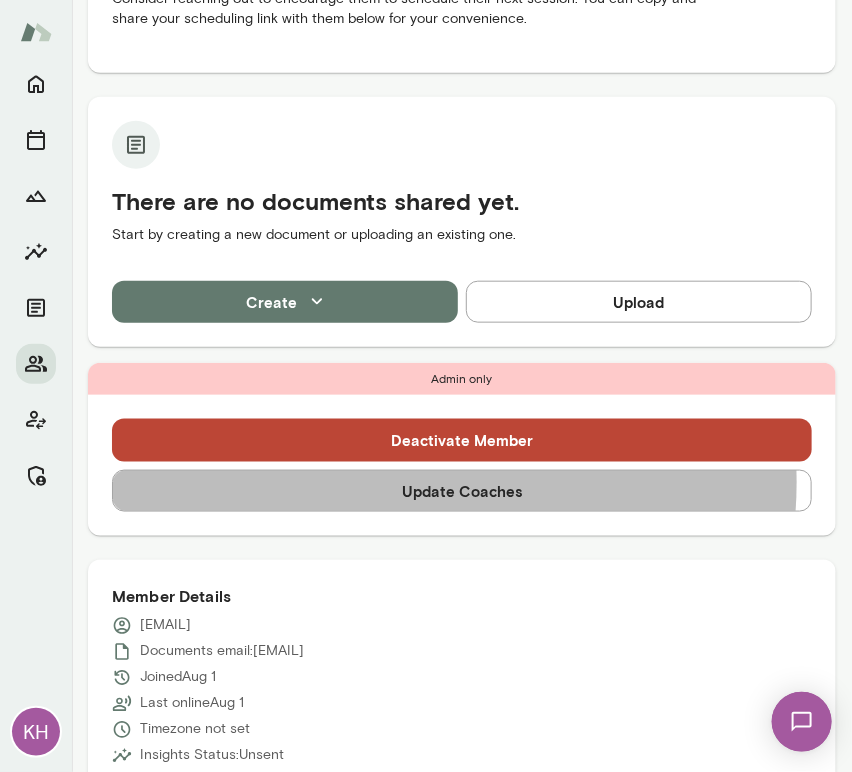click on "Update Coaches" at bounding box center (462, 491) 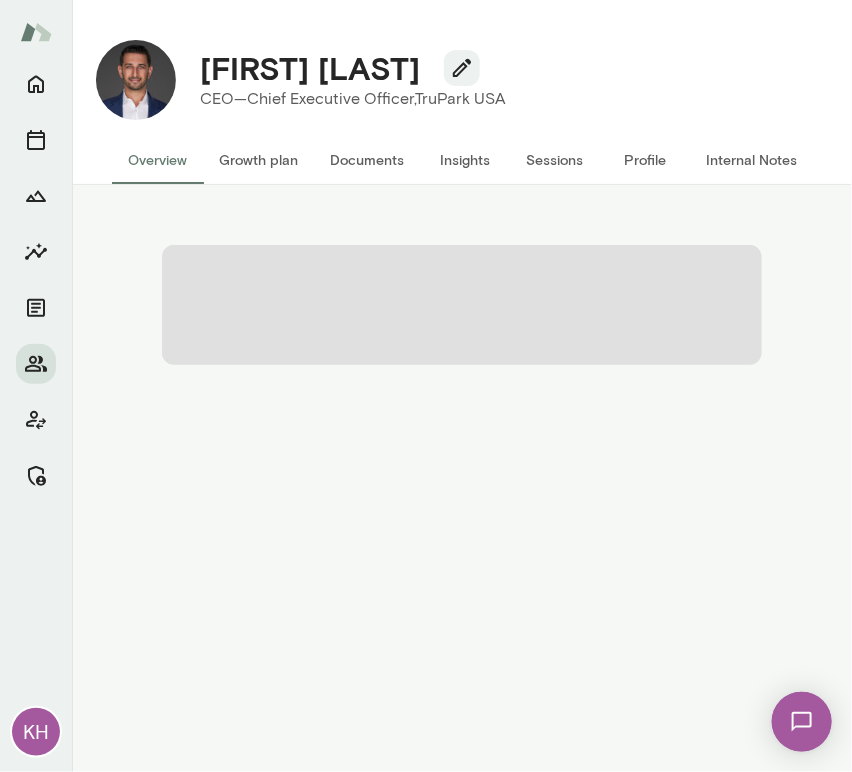 scroll, scrollTop: 0, scrollLeft: 0, axis: both 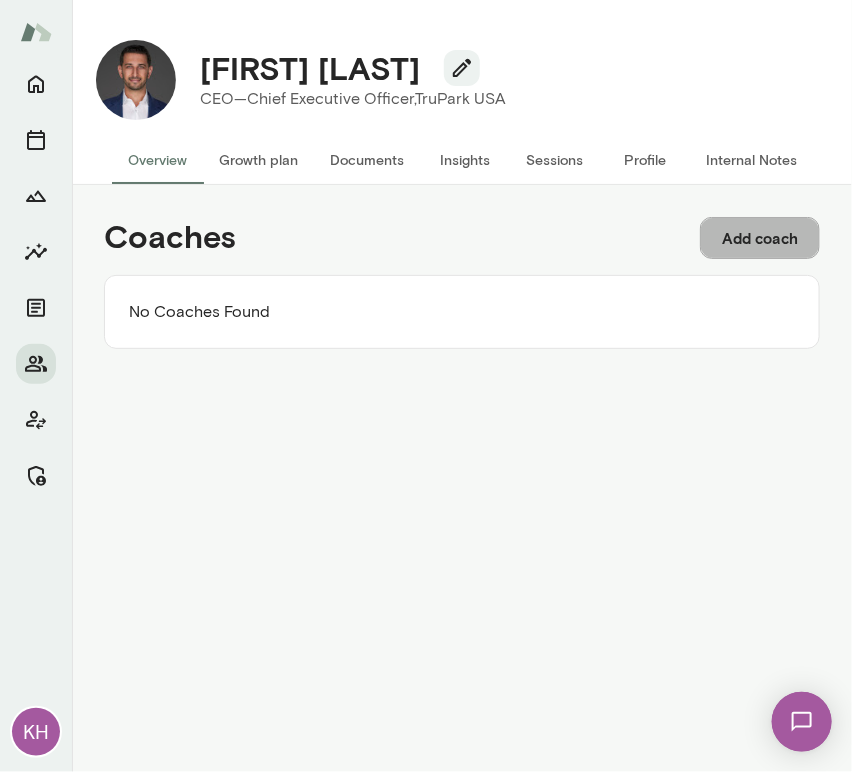 click on "Add coach" at bounding box center [760, 238] 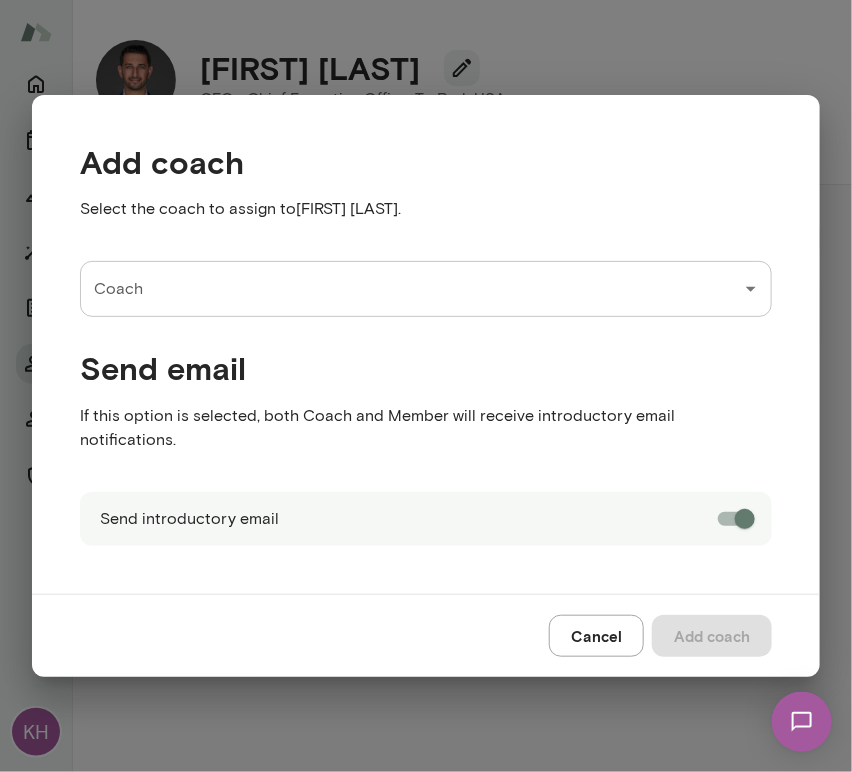 click on "Coach" at bounding box center (411, 289) 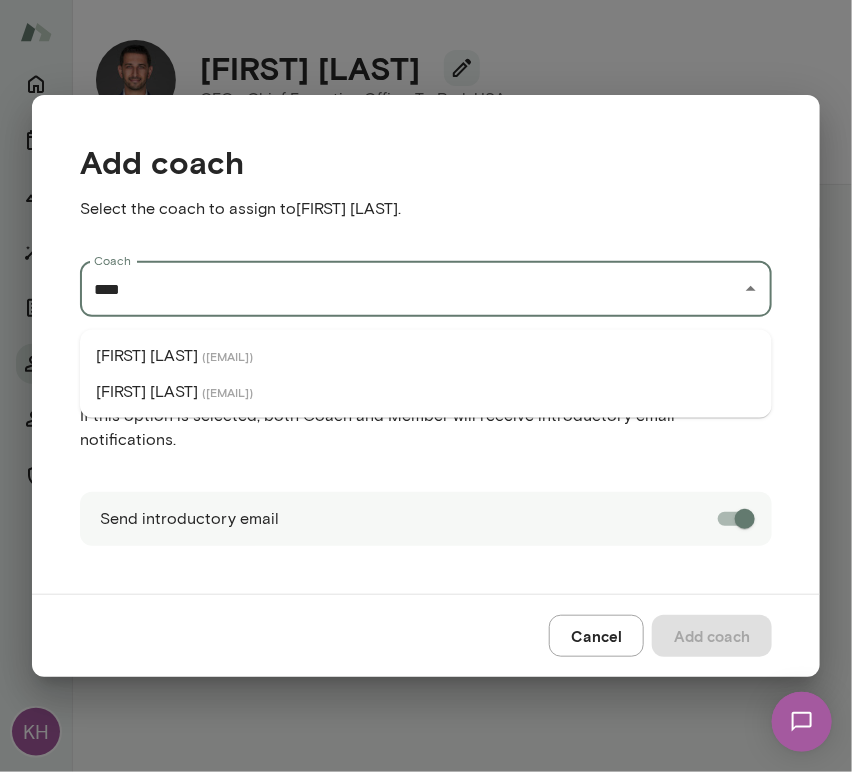 click on "( leahbeltz@mento.co )" at bounding box center [227, 356] 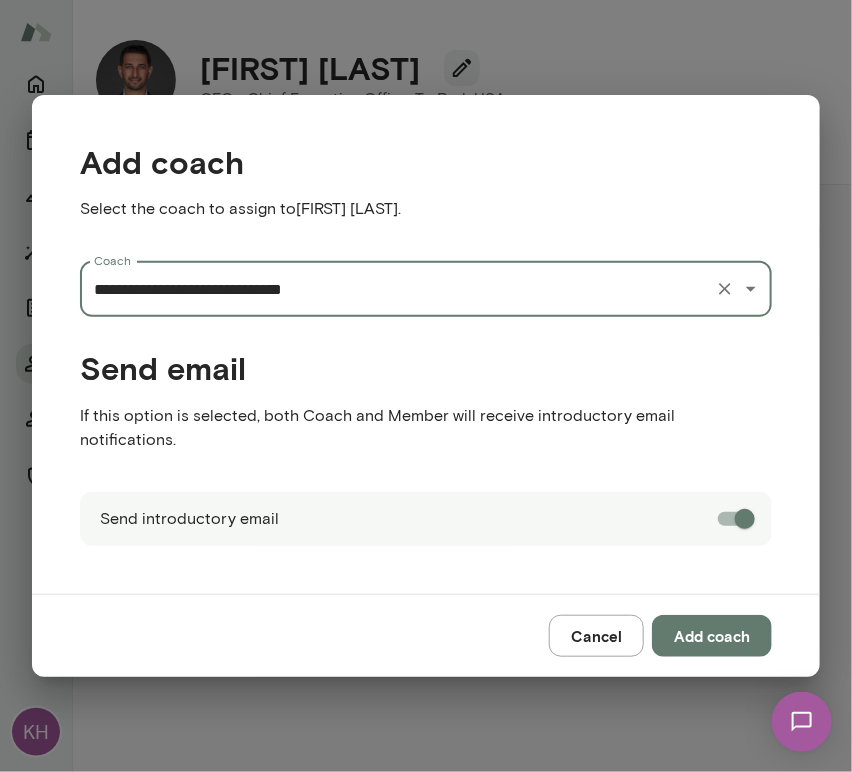 type on "**********" 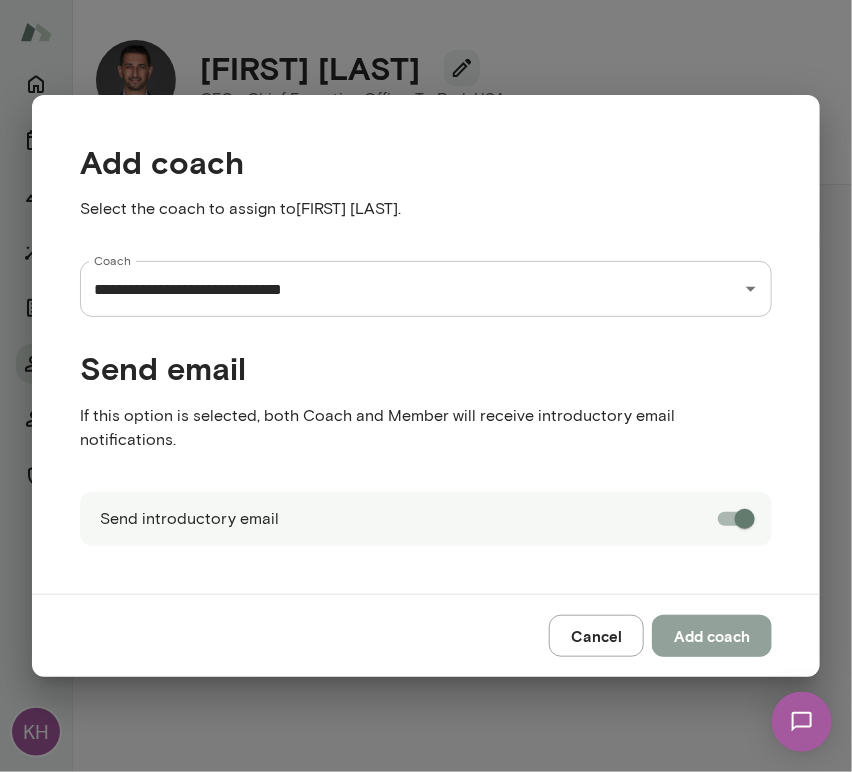 click on "Add coach" at bounding box center (712, 636) 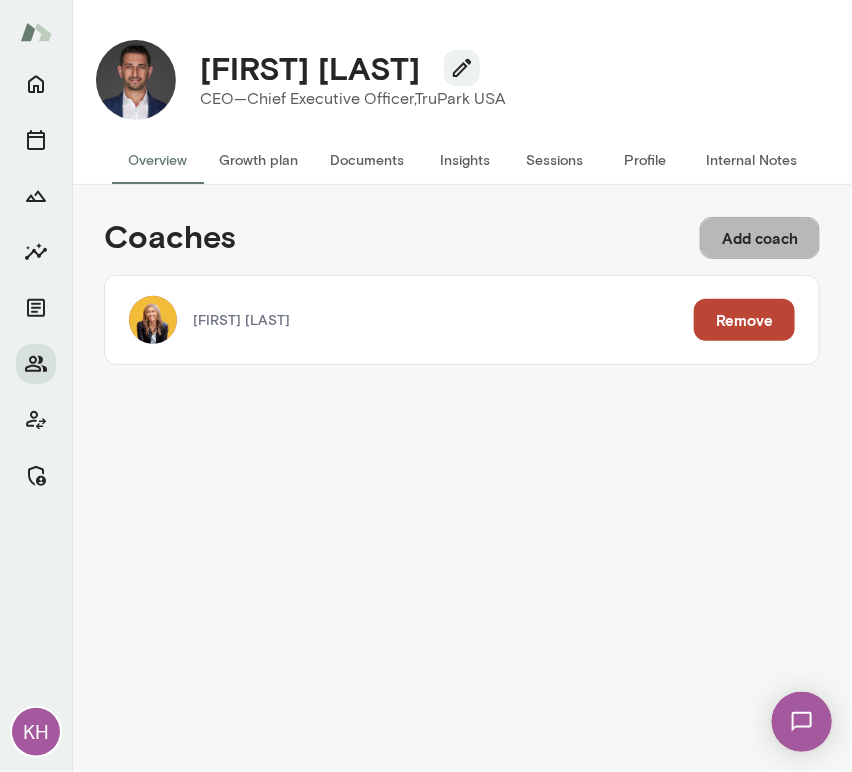 click on "Add coach" at bounding box center (760, 238) 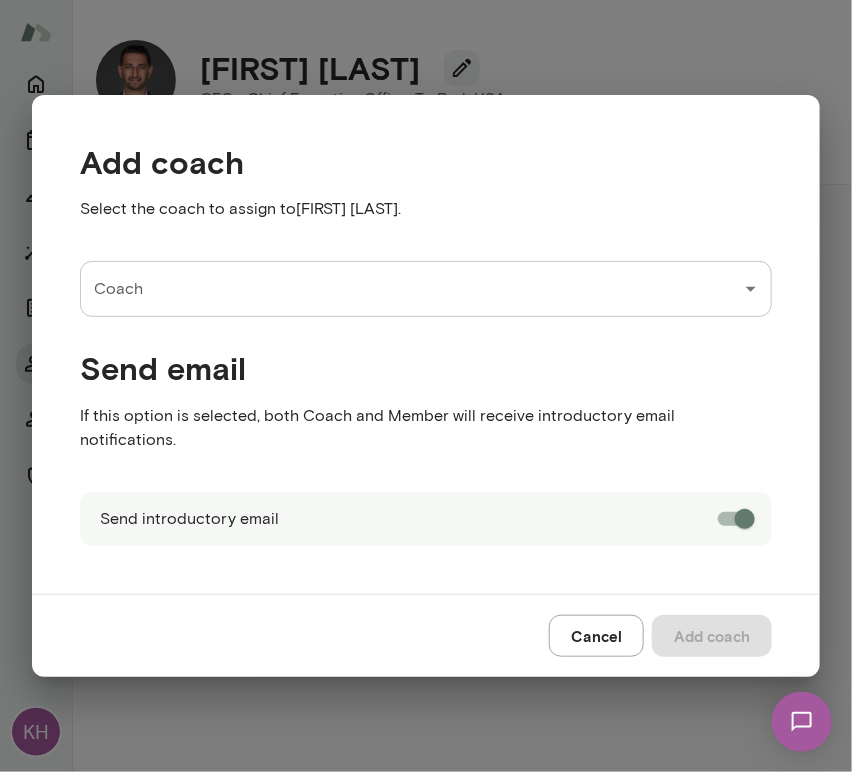 click on "Coach" at bounding box center [411, 289] 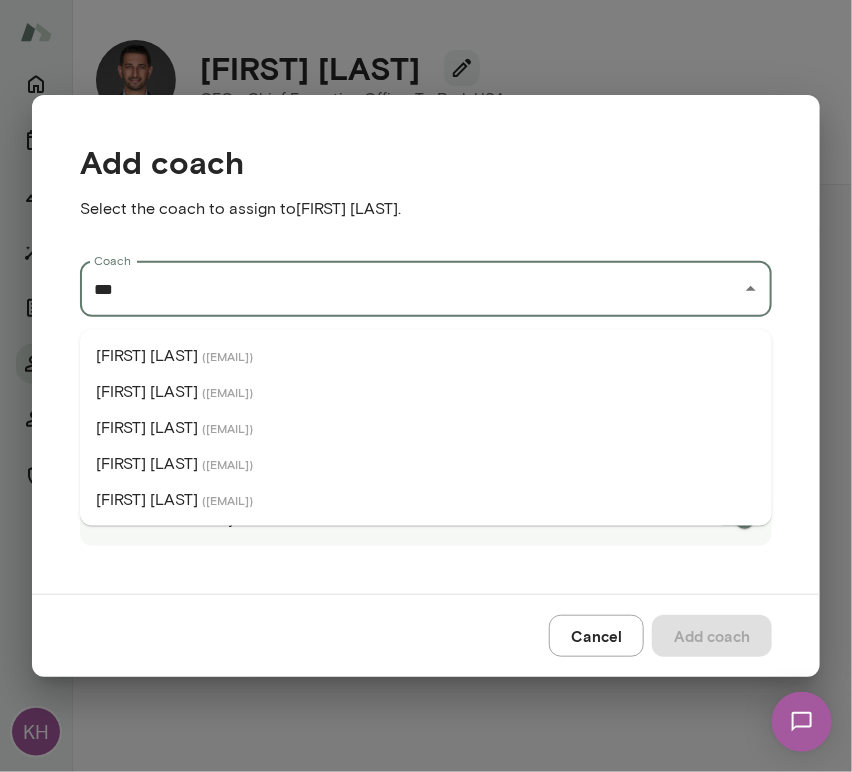 click on "Jon Fraser" at bounding box center (147, 356) 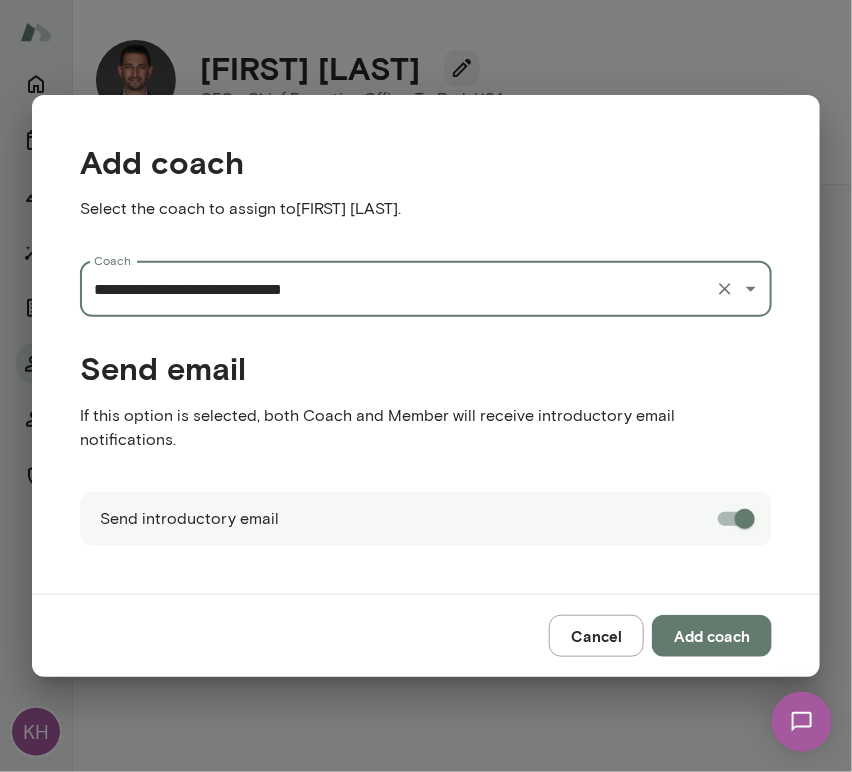 type on "**********" 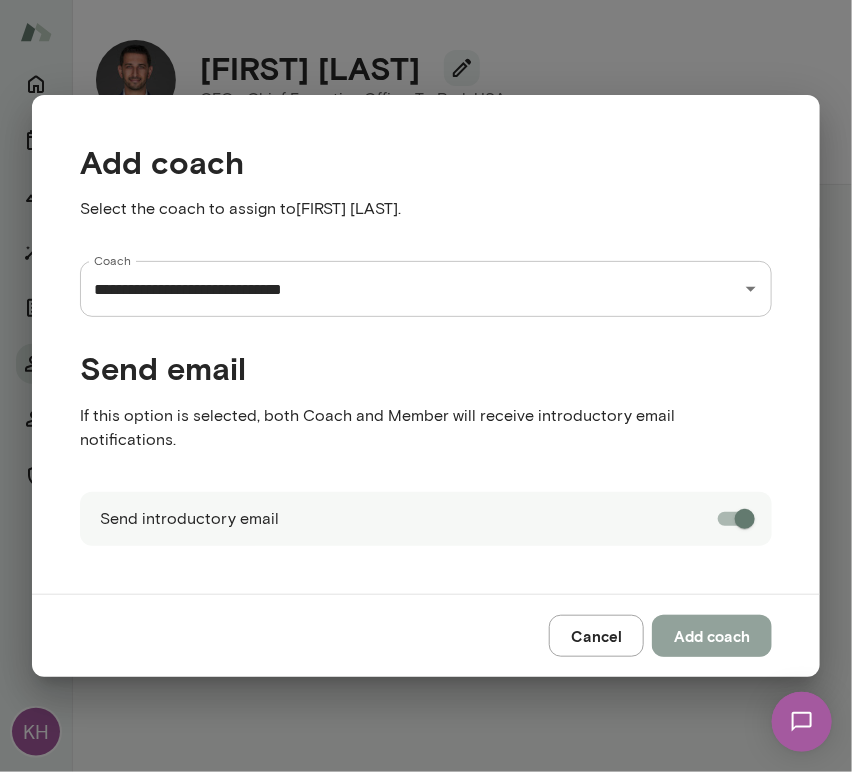 click on "Add coach" at bounding box center (712, 636) 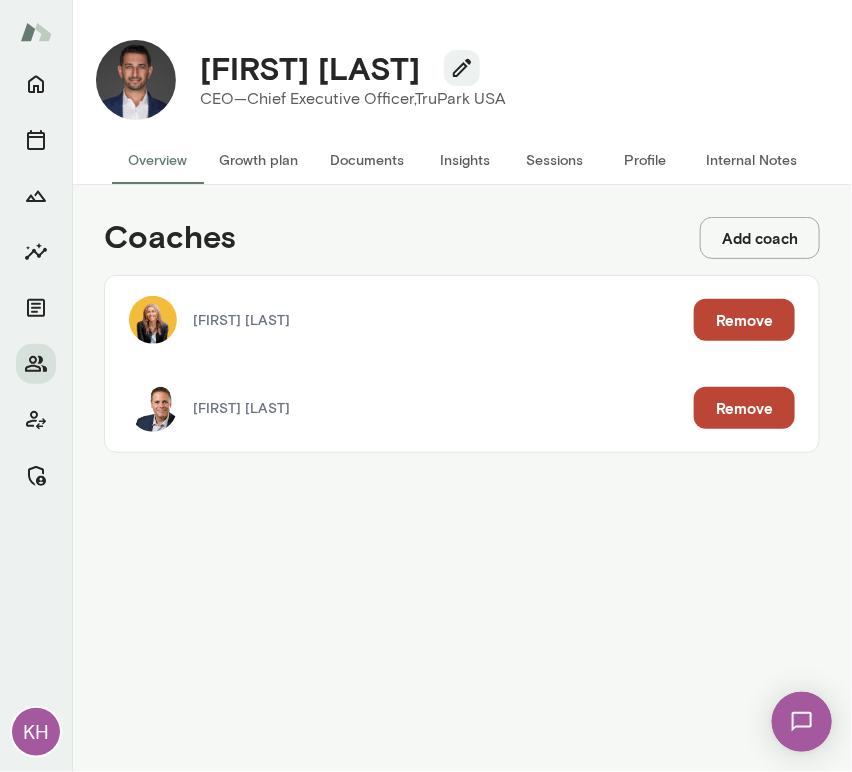 click on "Internal Notes" at bounding box center [751, 160] 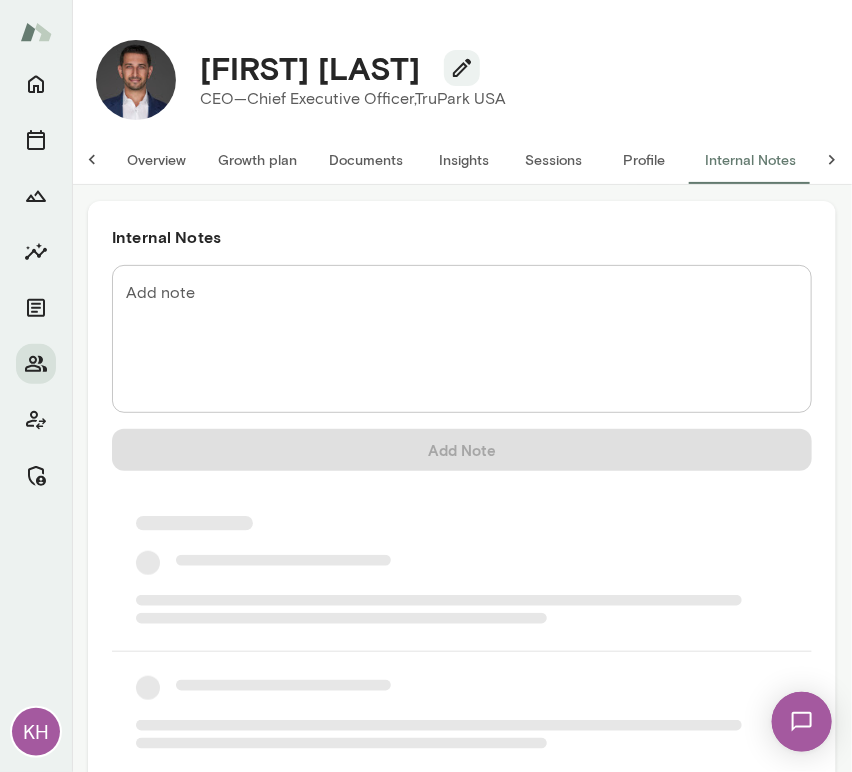 scroll, scrollTop: 0, scrollLeft: 16, axis: horizontal 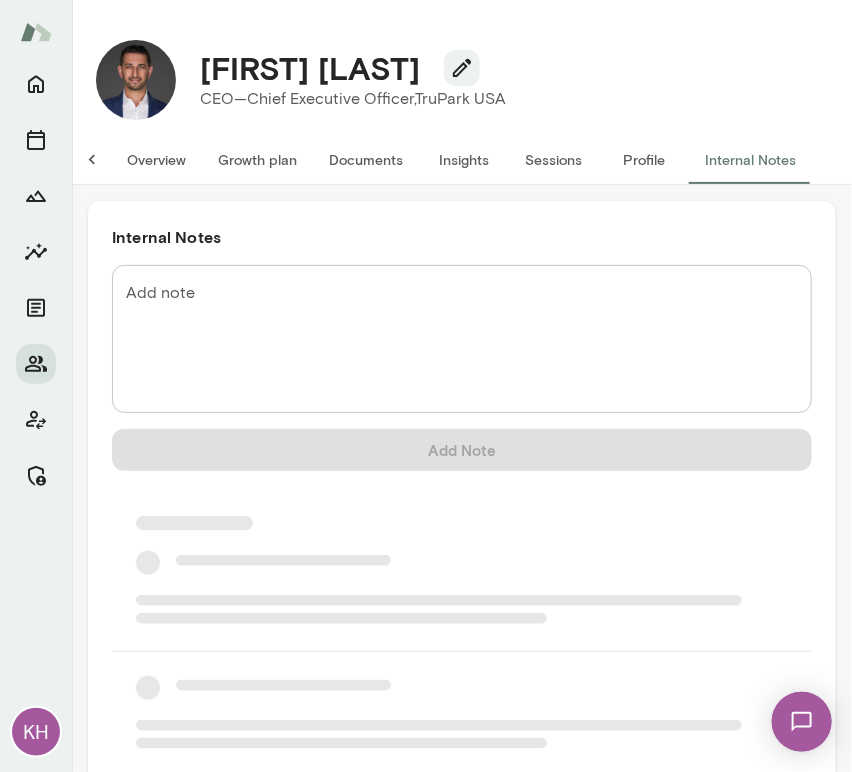 click on "Add note" at bounding box center (462, 339) 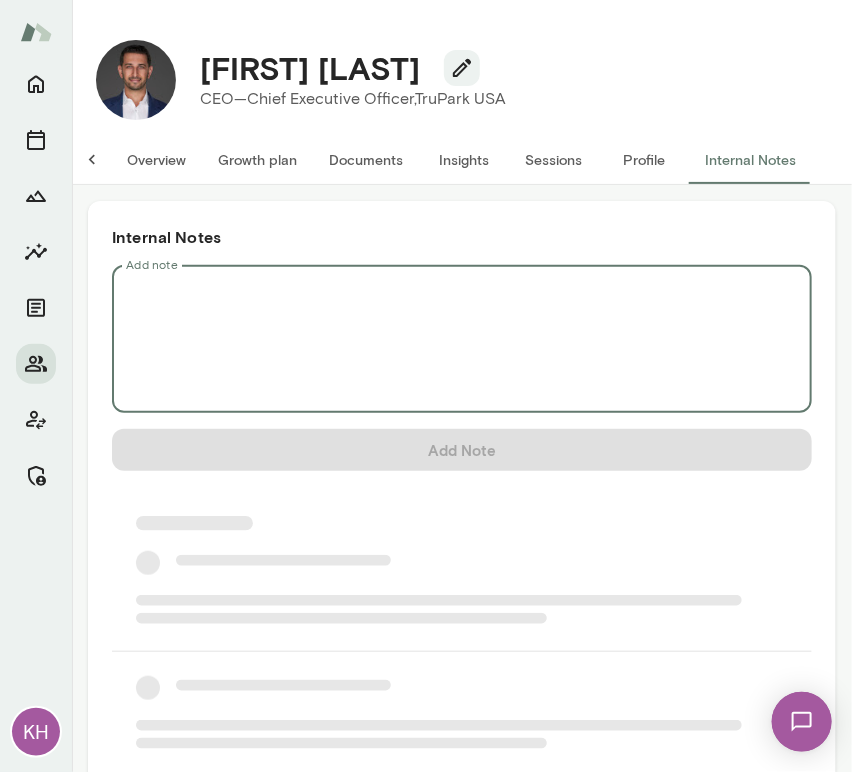 scroll, scrollTop: 0, scrollLeft: 0, axis: both 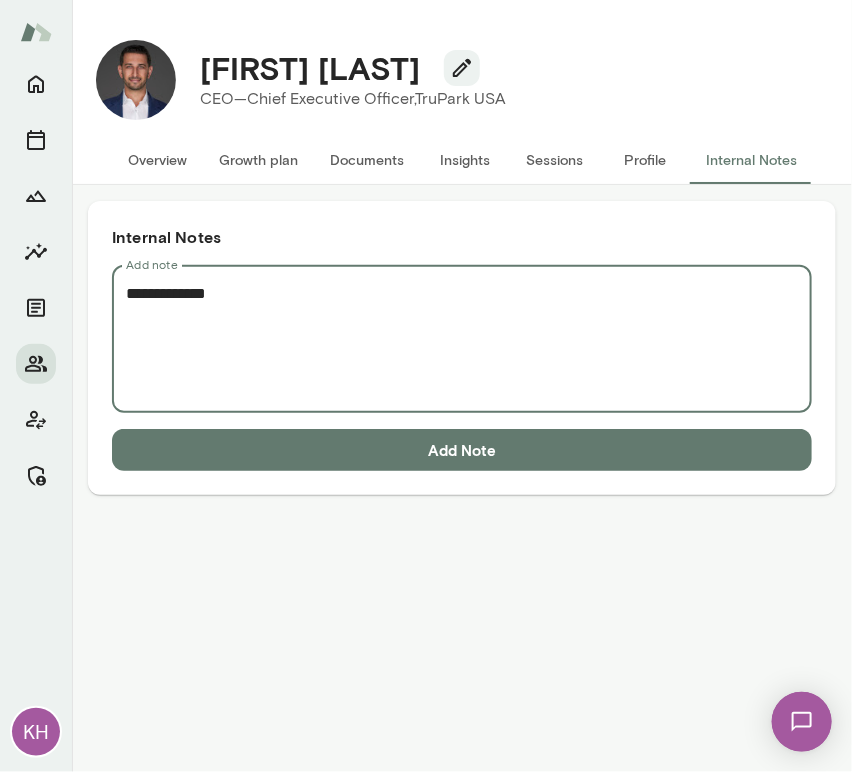 paste on "**********" 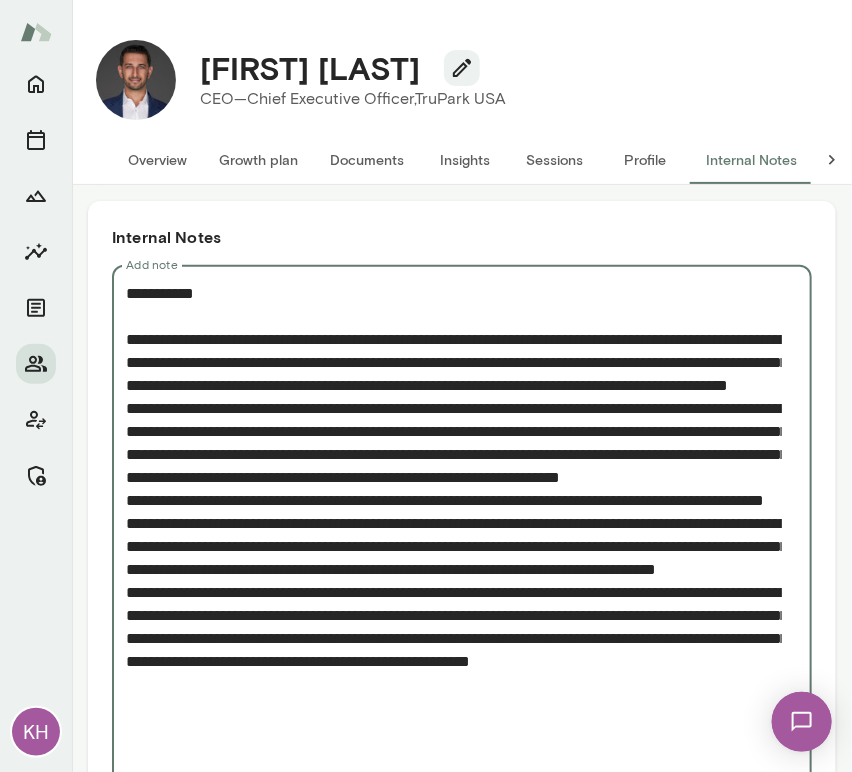 scroll, scrollTop: 12, scrollLeft: 0, axis: vertical 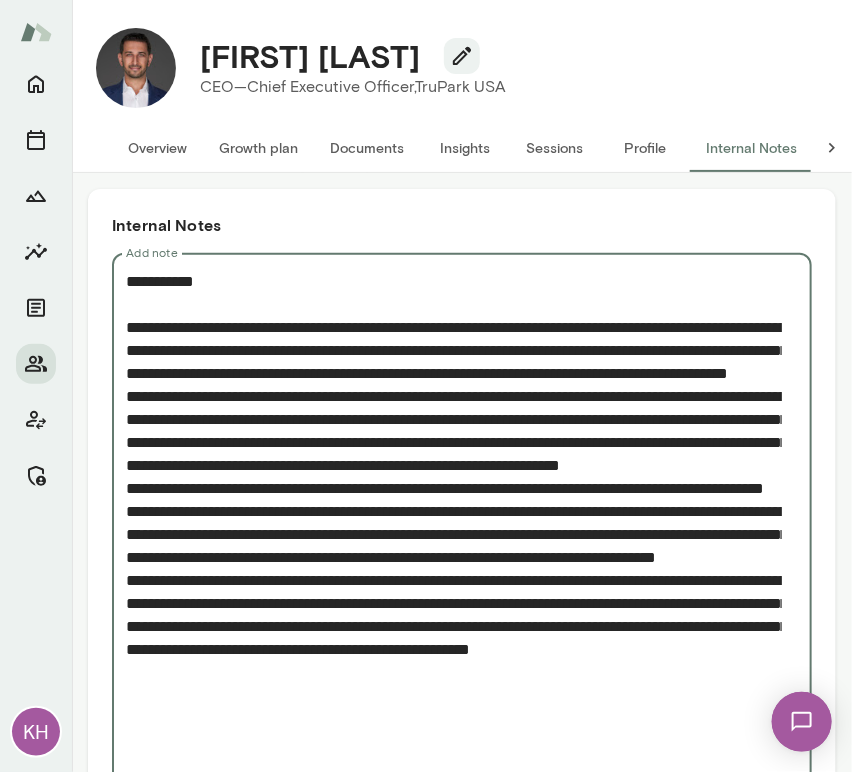 click on "Add note" at bounding box center (454, 523) 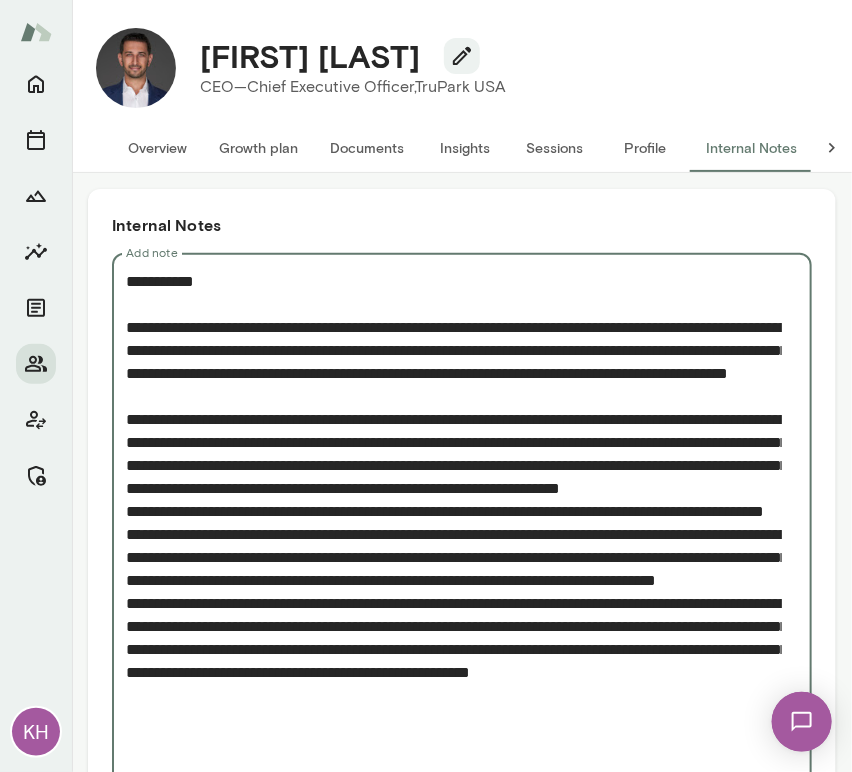 drag, startPoint x: 272, startPoint y: 576, endPoint x: 126, endPoint y: 556, distance: 147.3635 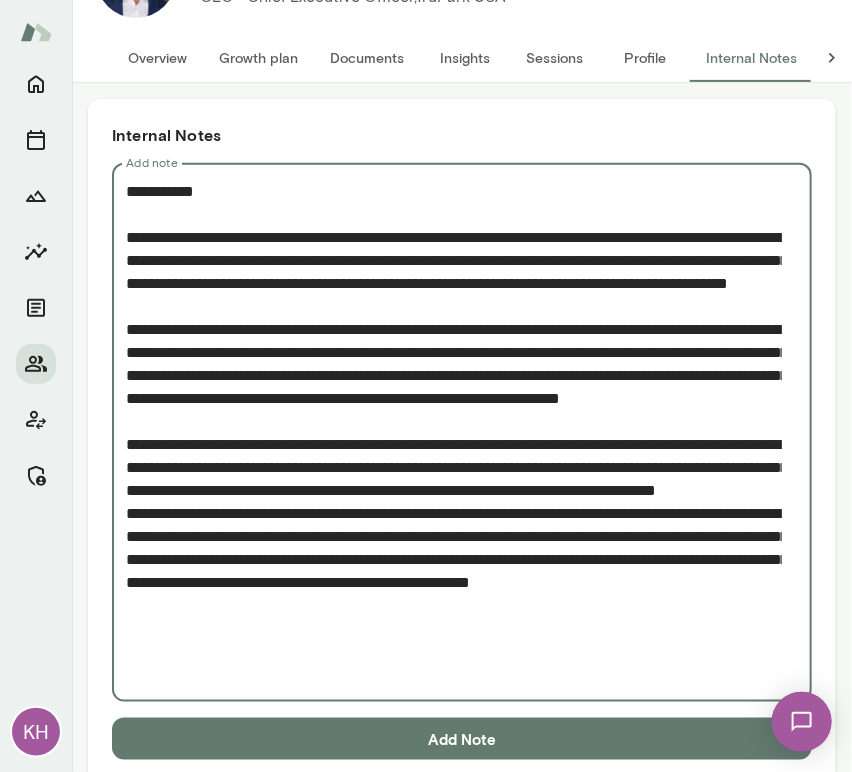 scroll, scrollTop: 127, scrollLeft: 0, axis: vertical 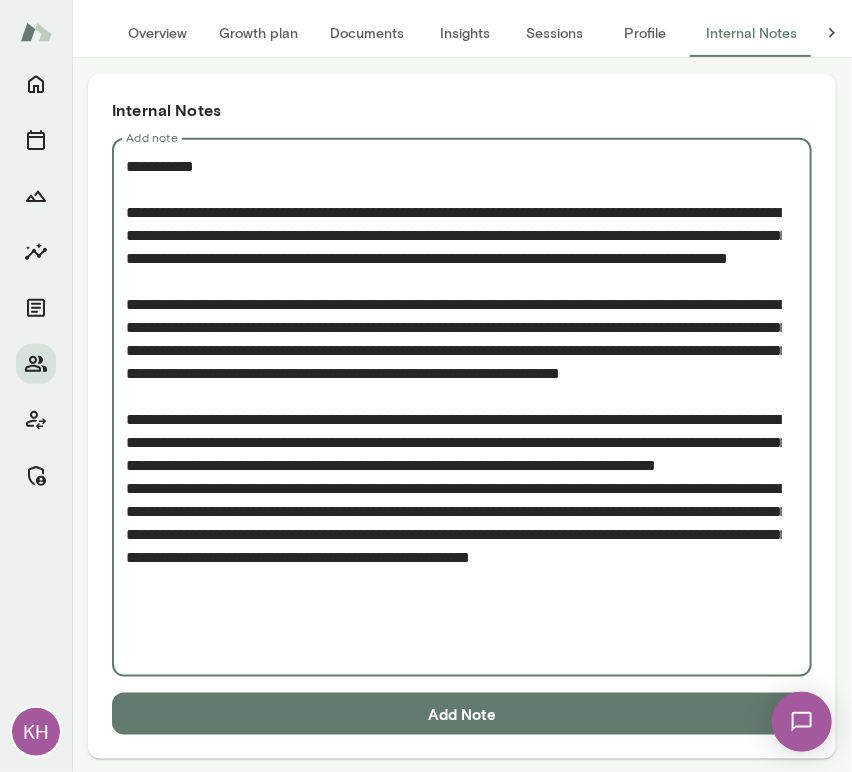 click on "Add note" at bounding box center (454, 408) 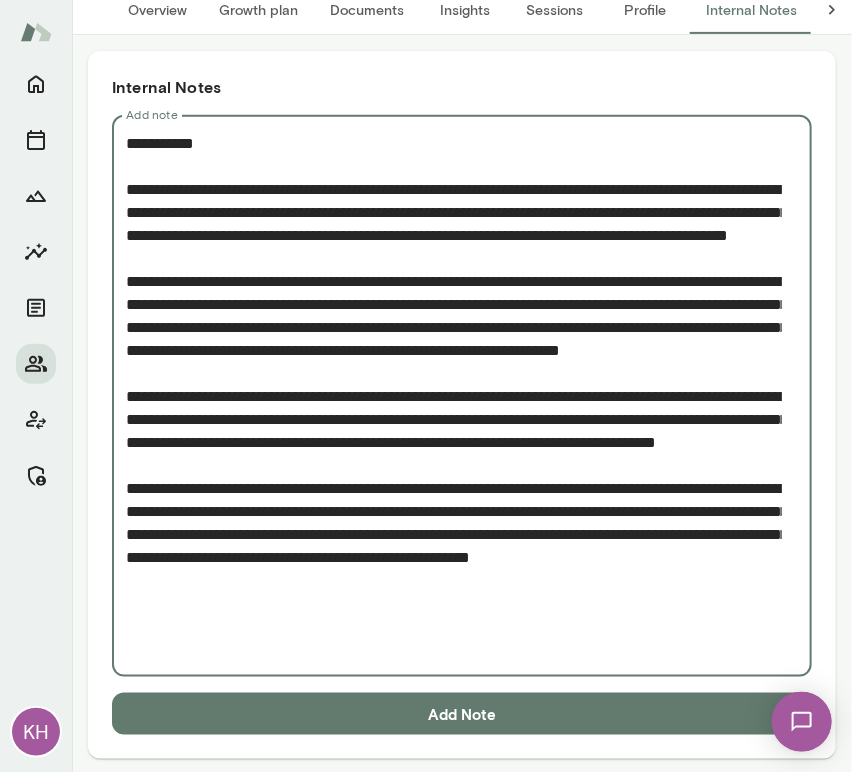 scroll, scrollTop: 151, scrollLeft: 0, axis: vertical 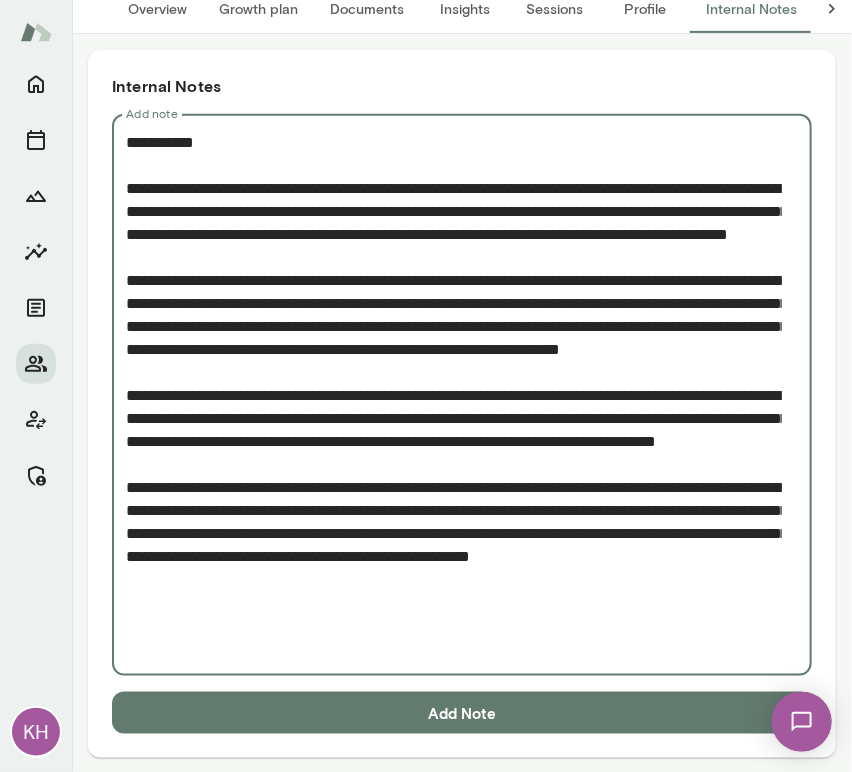 type on "**********" 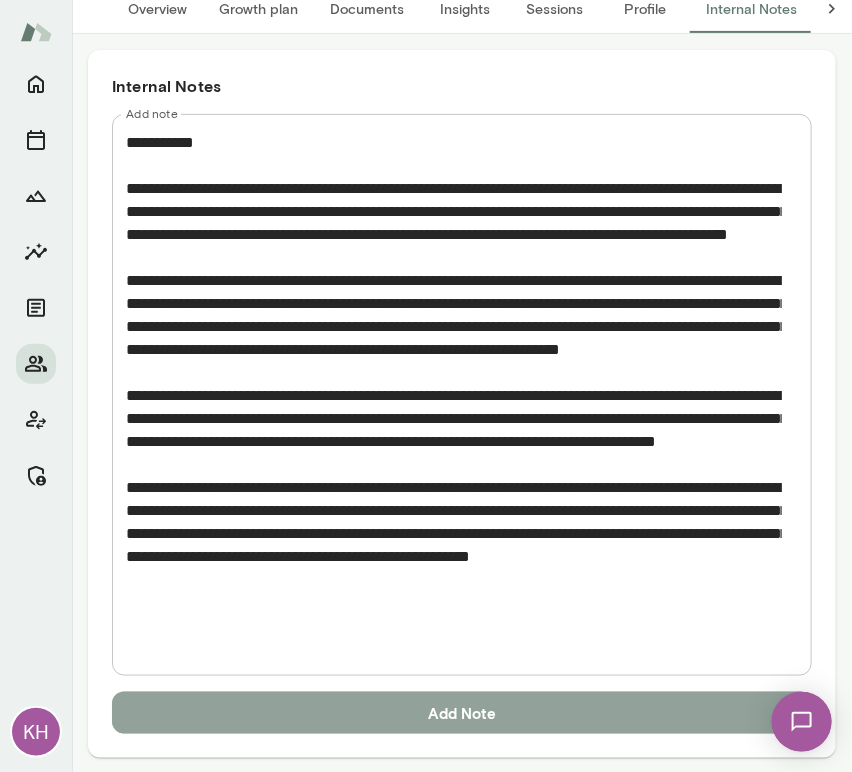 click on "Add Note" at bounding box center [462, 713] 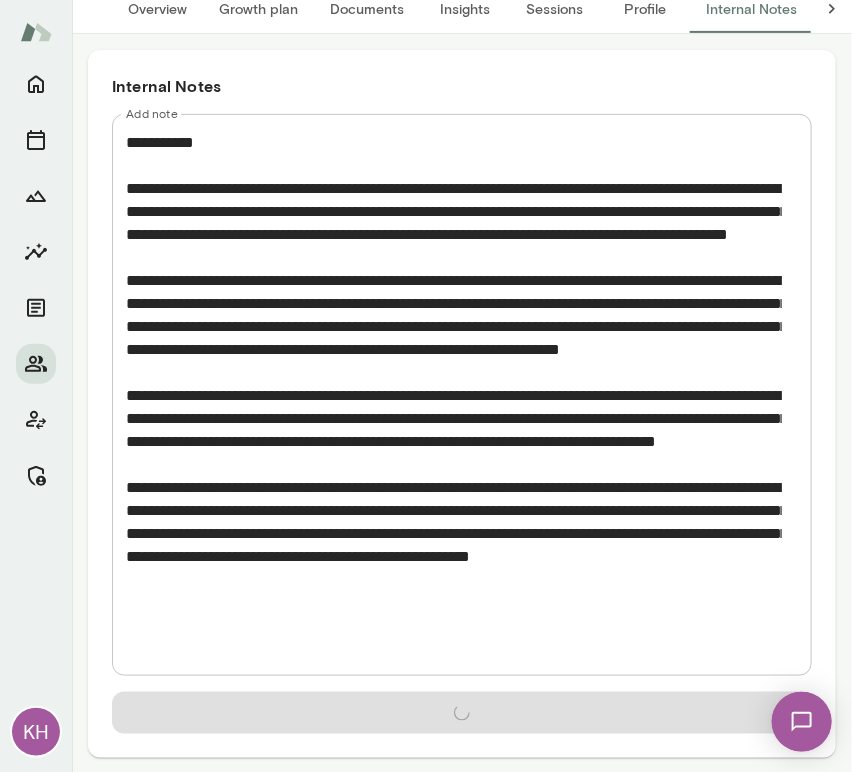type 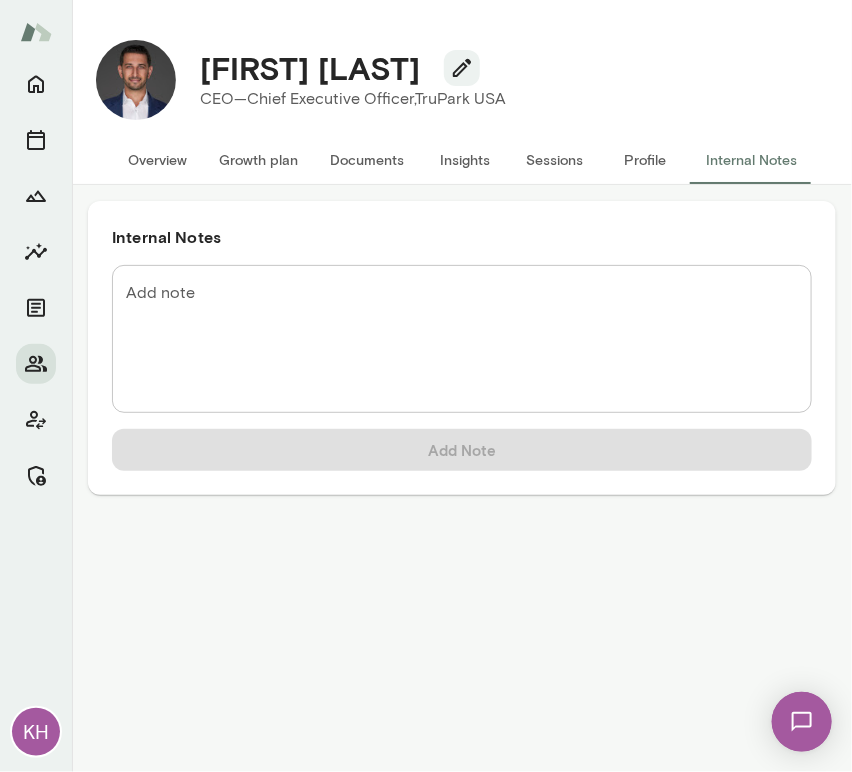 scroll, scrollTop: 0, scrollLeft: 0, axis: both 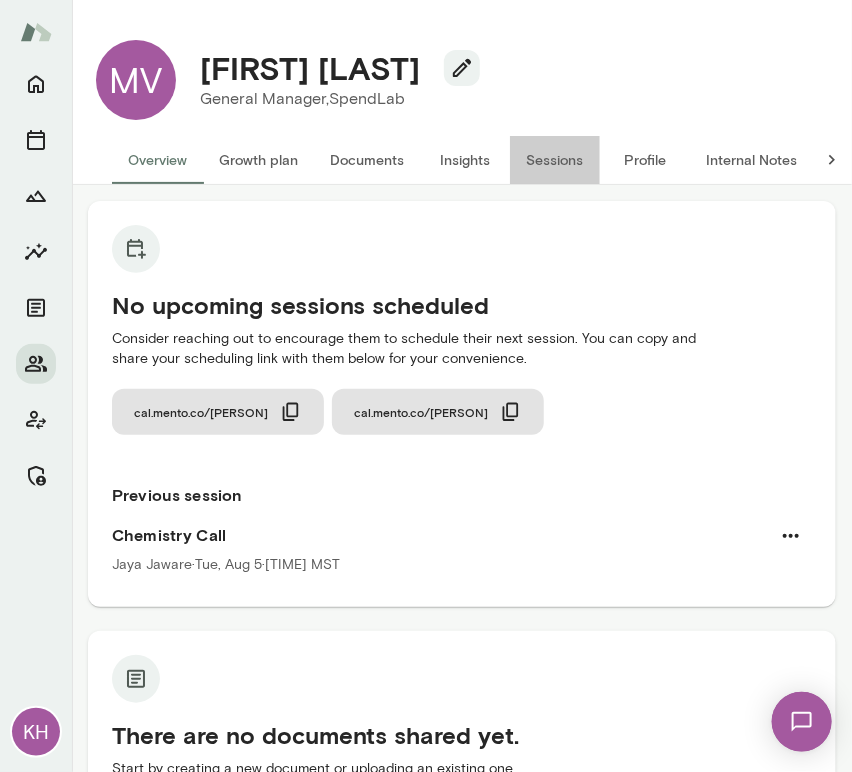 click on "Sessions" at bounding box center (555, 160) 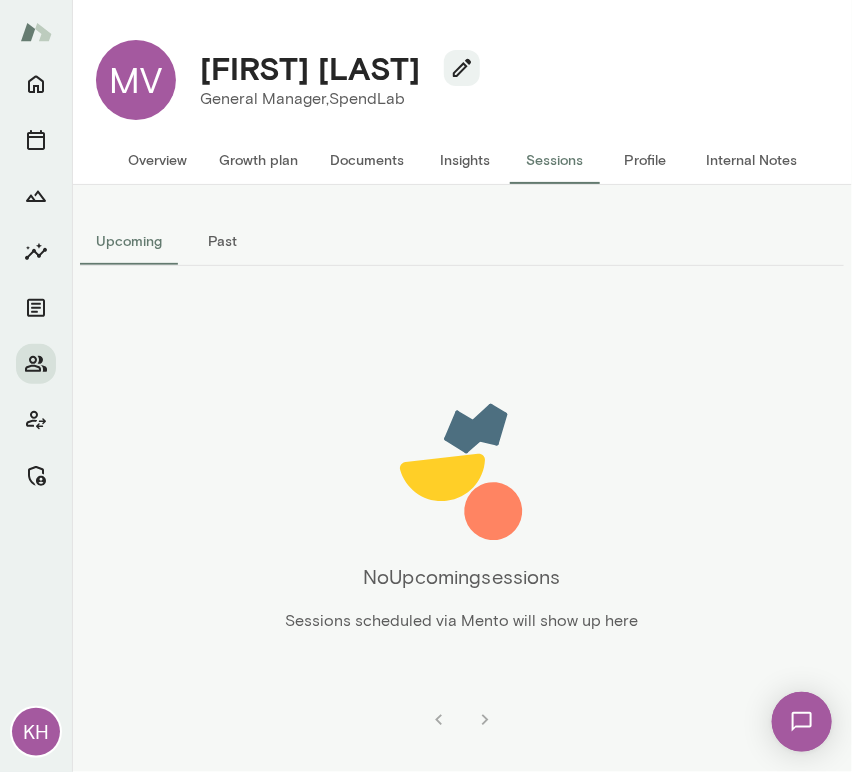 click on "Past" at bounding box center [223, 241] 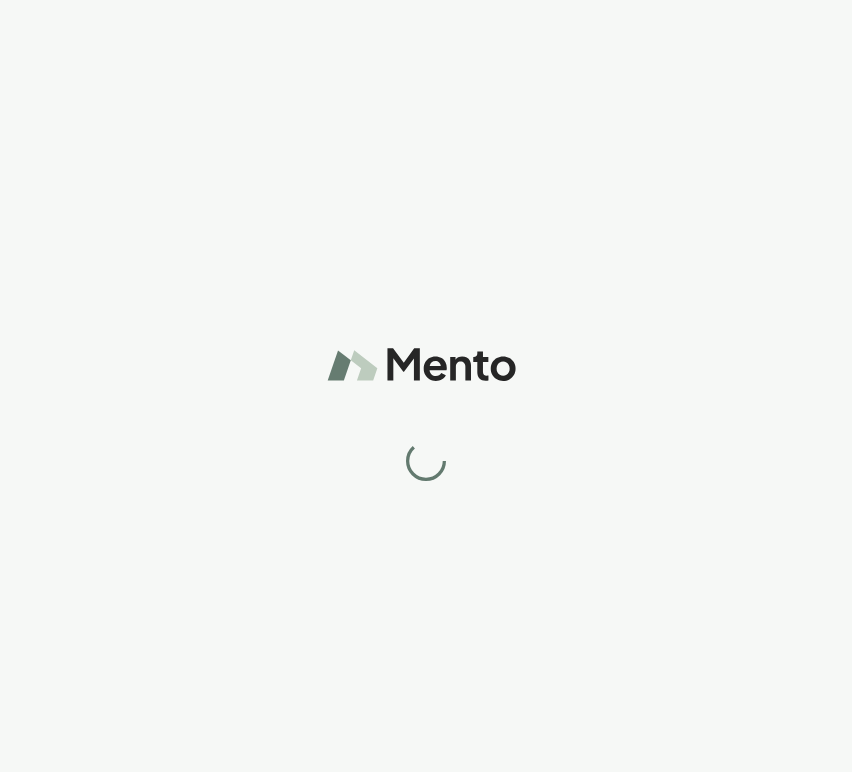 scroll, scrollTop: 0, scrollLeft: 0, axis: both 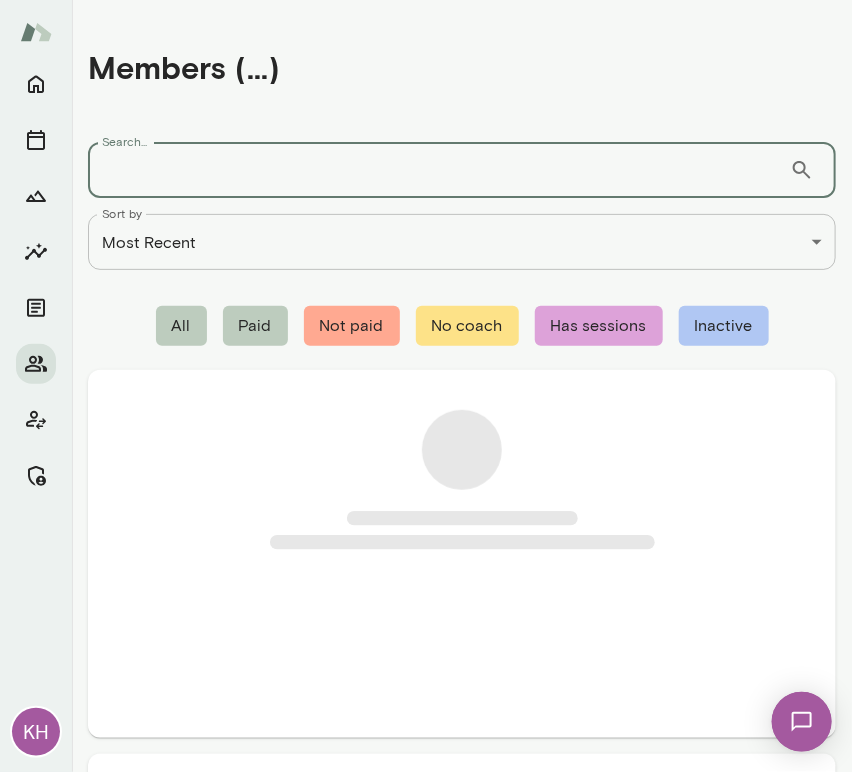 click on "Search..." at bounding box center (439, 170) 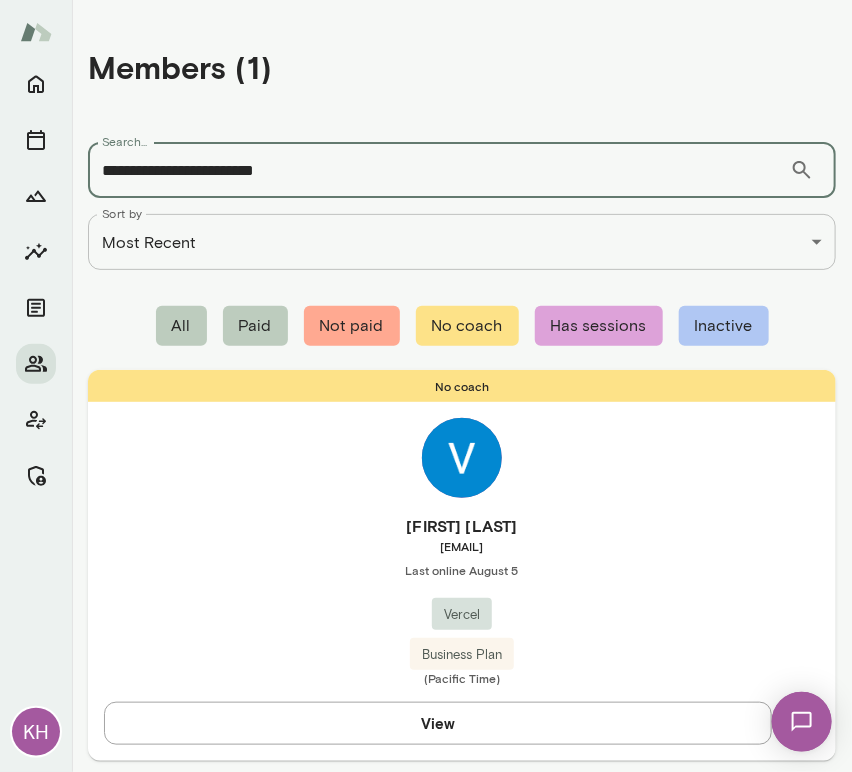 type on "**********" 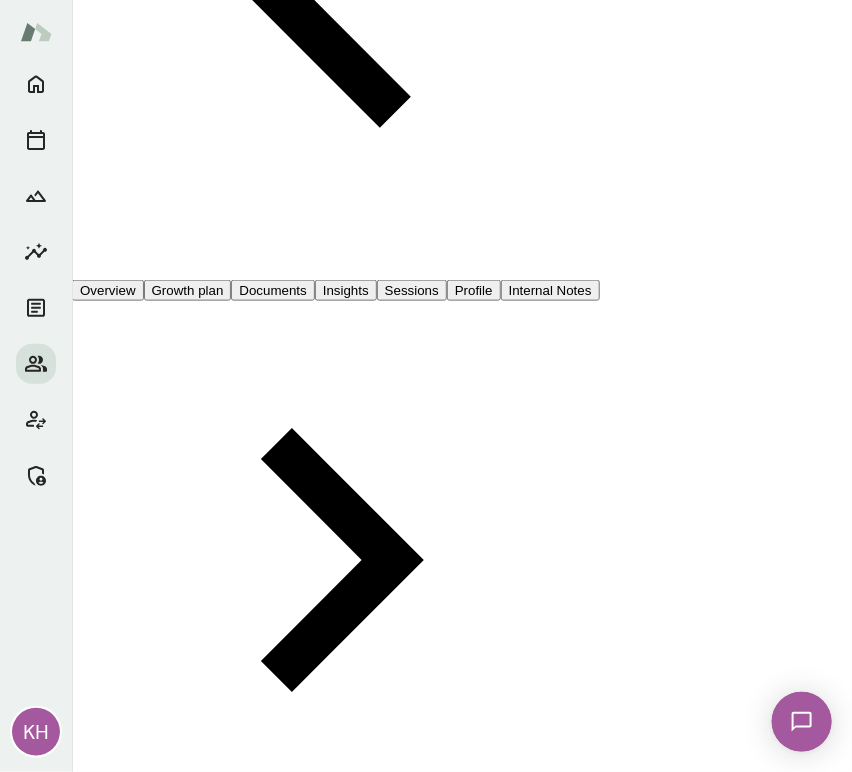 scroll, scrollTop: 0, scrollLeft: 0, axis: both 